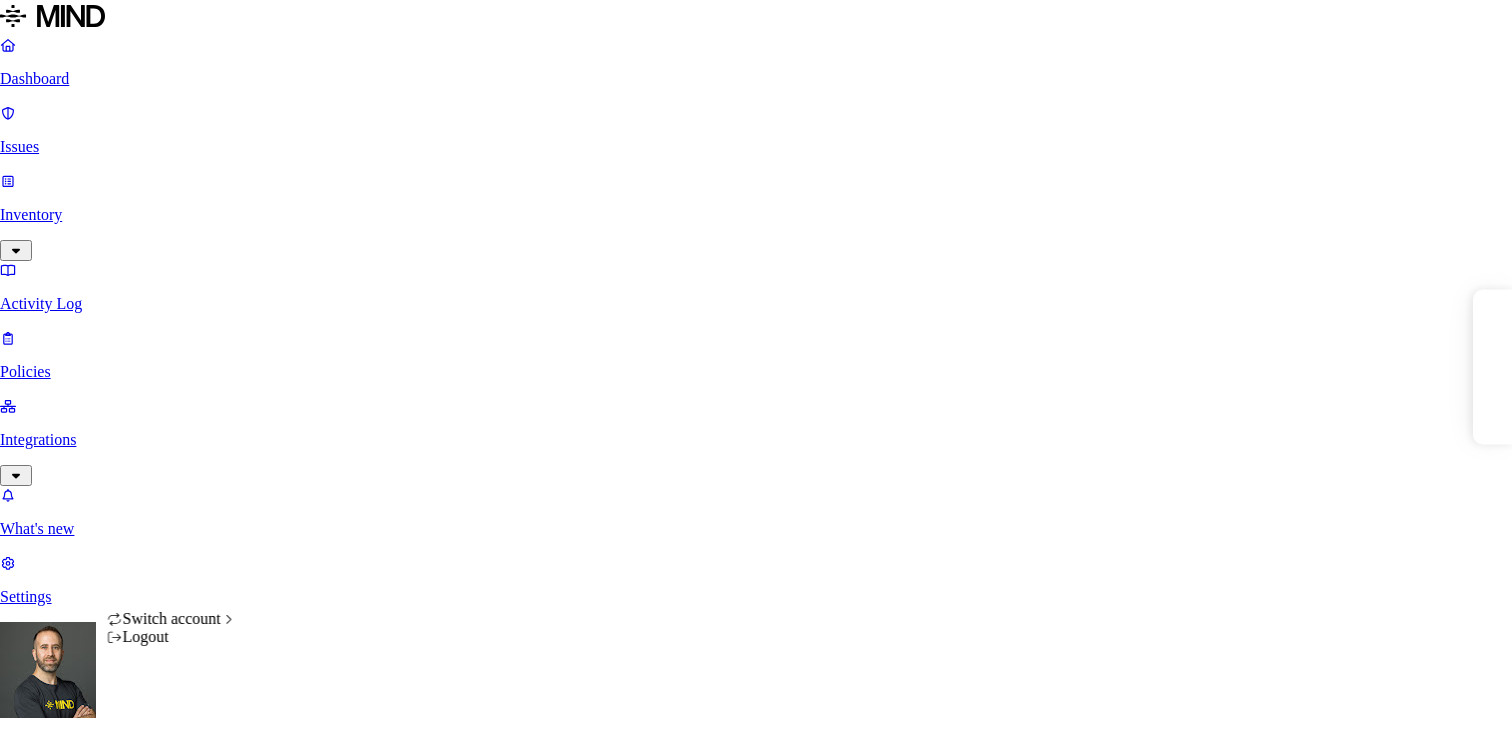 scroll, scrollTop: 0, scrollLeft: 0, axis: both 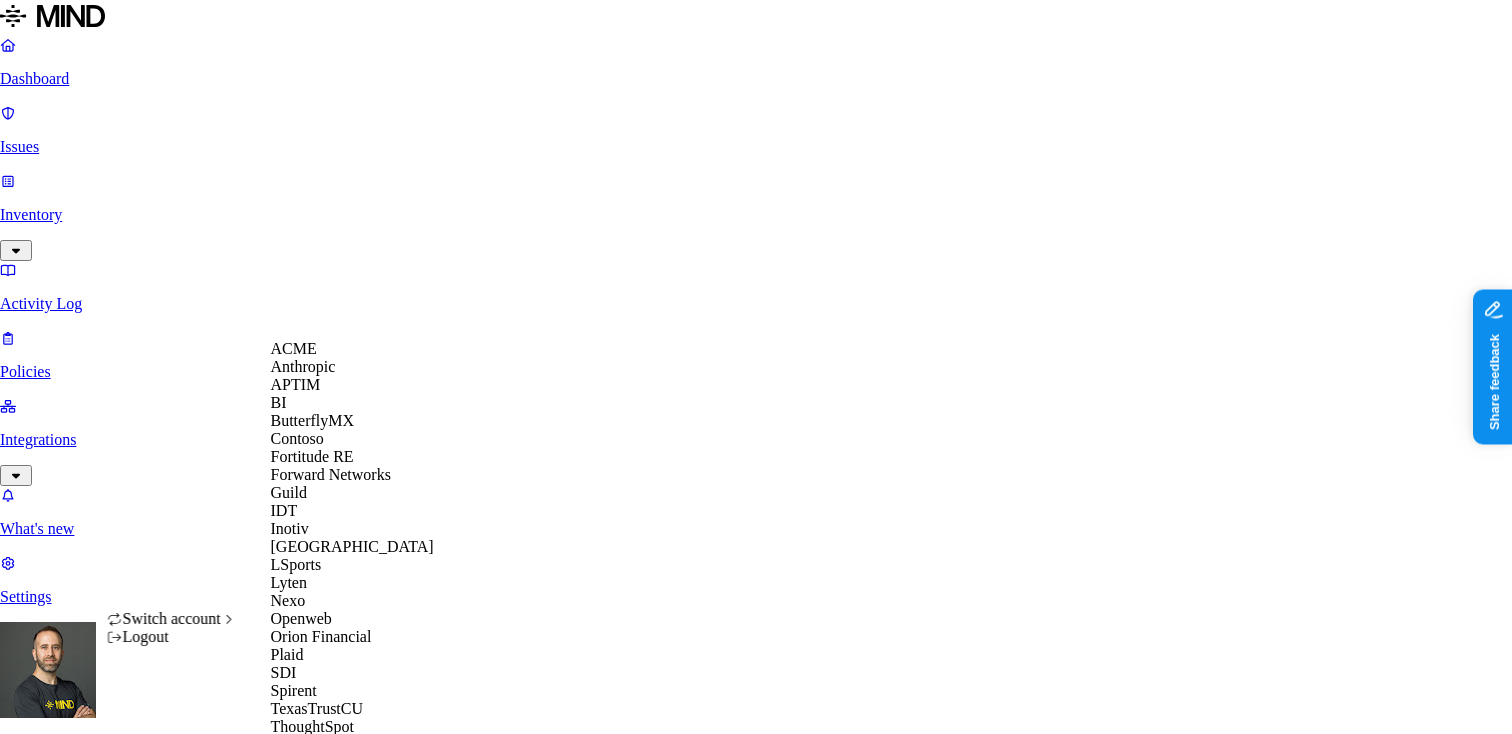 click on "LSports" at bounding box center [352, 565] 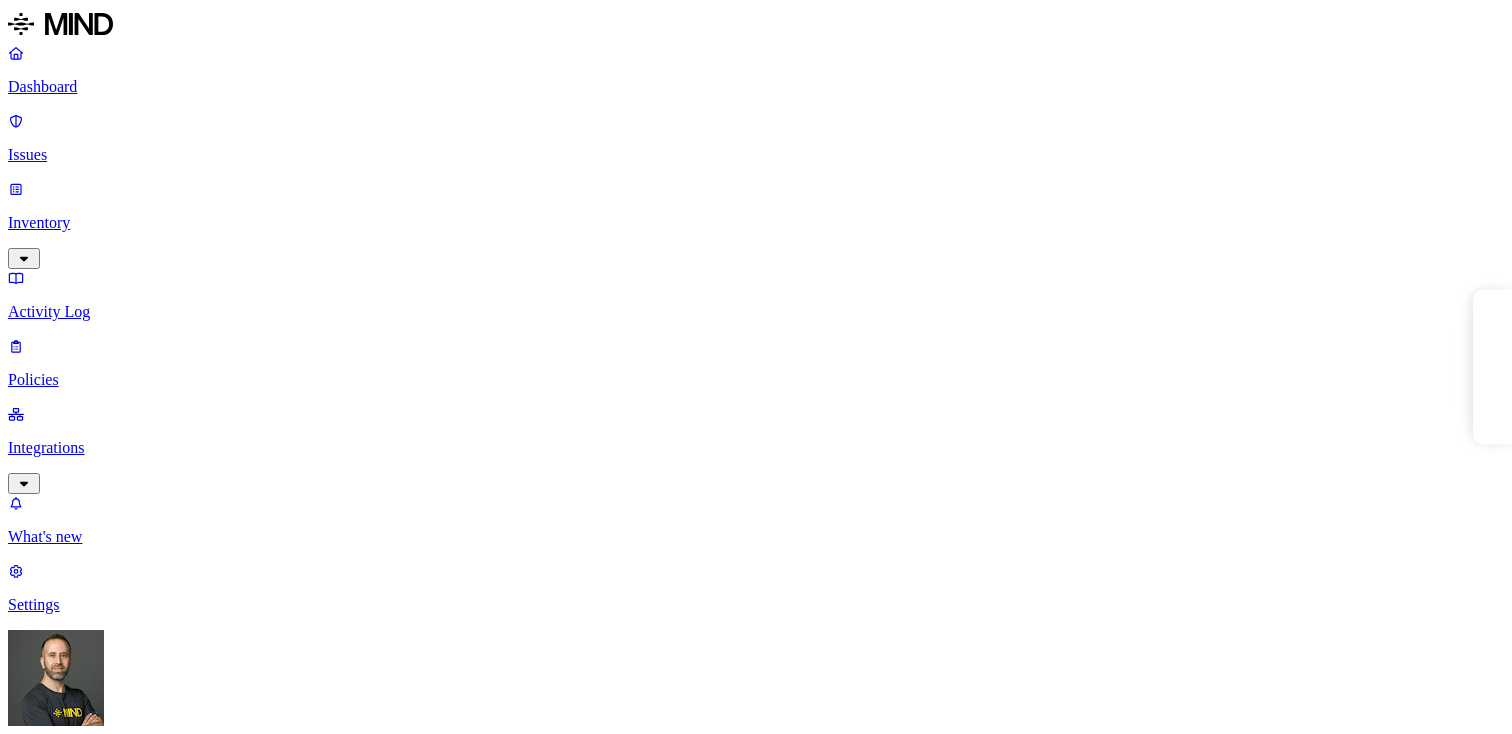 scroll, scrollTop: 0, scrollLeft: 0, axis: both 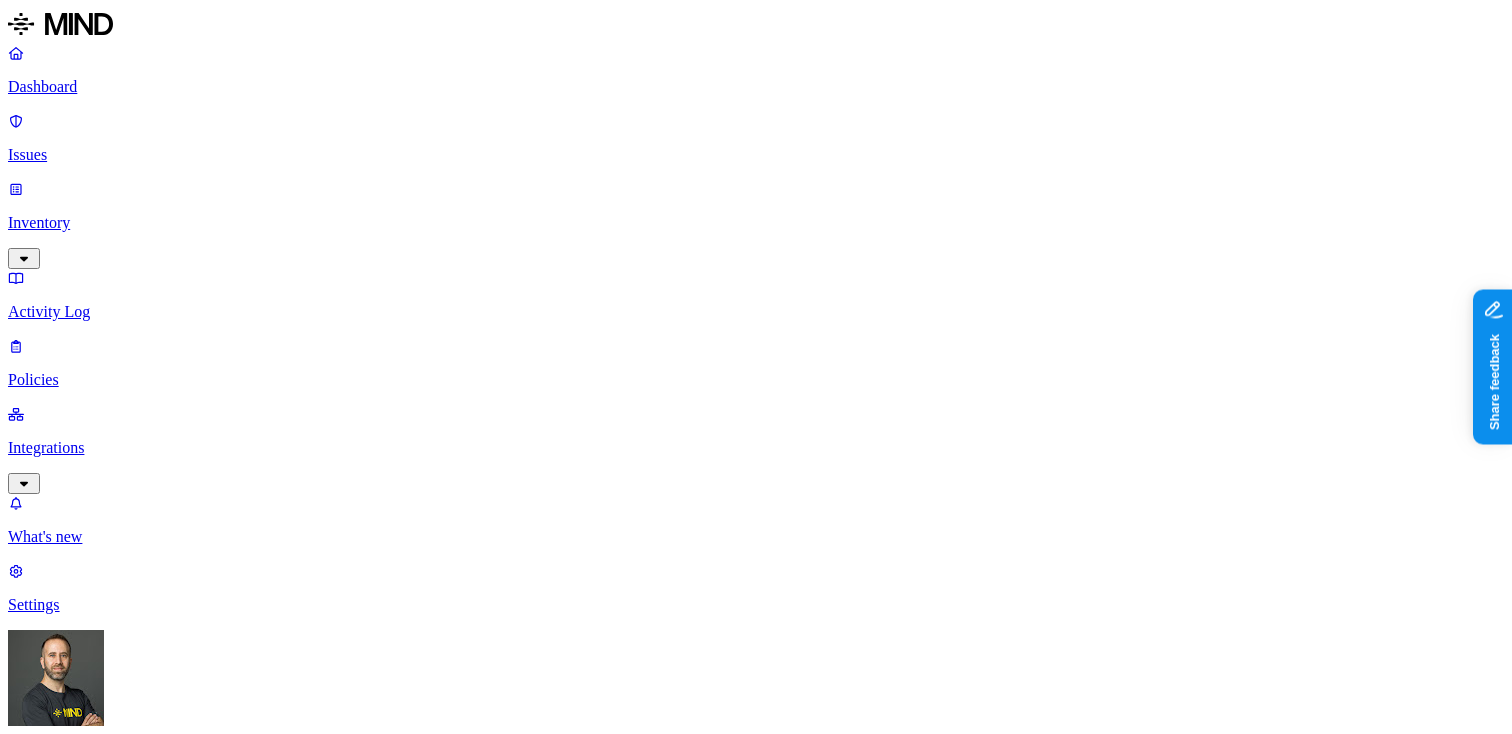 click on "Detection" at bounding box center [119, 1438] 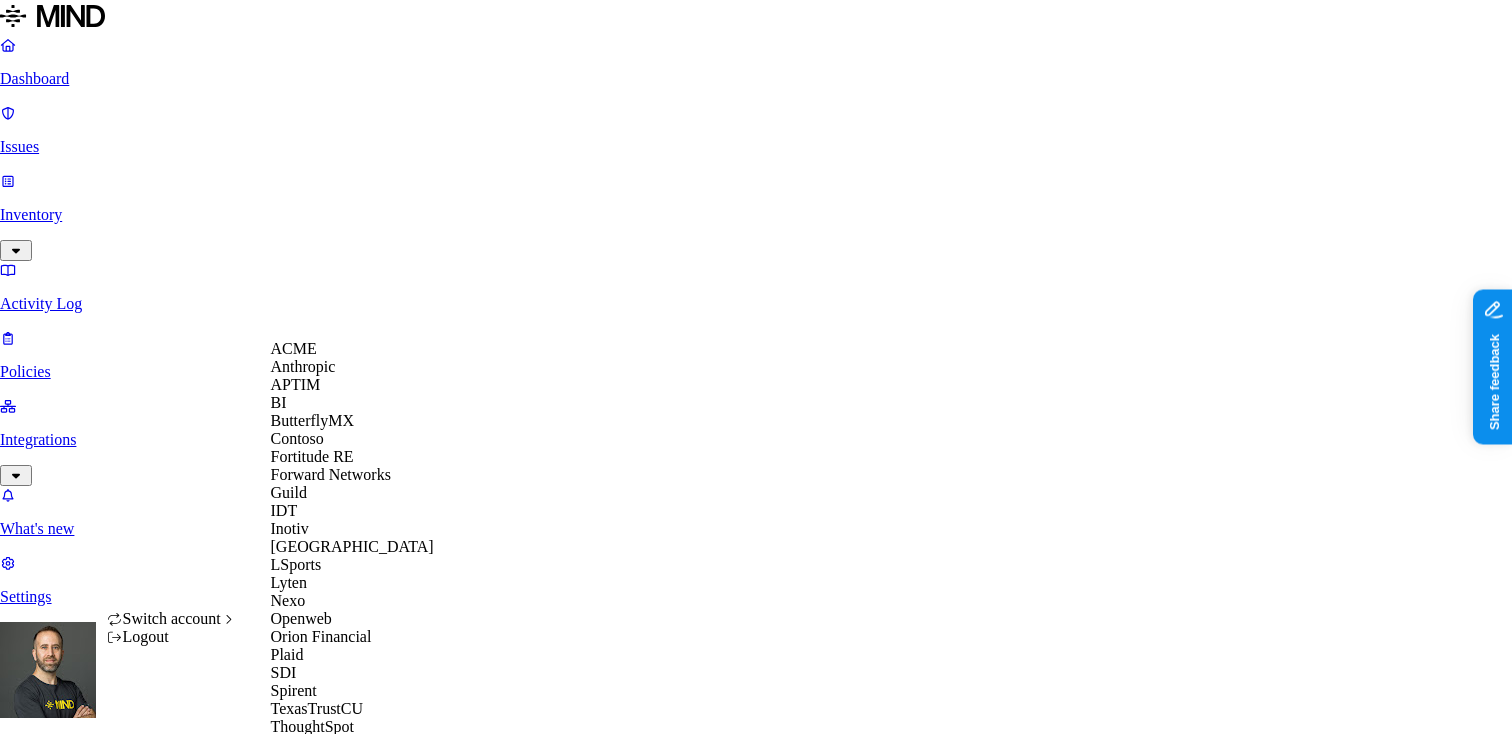 click on "Dashboard Issues Inventory Activity Log Policies Integrations What's new 1 Settings Tom Mayblum LSports Dashboard 0 Discovery Detection Prevention Last update: 11:10 AM Scanned resources 279K Resources by integration 165K LSports Jira 77K Office 365 31.7K LSports Confluence 3.83K LSports 1.34K LSports Github PII 7.61K Person Name 7K Email address 1.89K Phone number 328 IBAN 288 Address 119 Date of birth 38 PCI 8 Credit card 8 Secrets 149 Password 97 Encryption Key 32 AWS credentials 9 OpenAI API Key 4 GCP credentials 4 Github credentials 4 Other 12.7K Source code 12.7K Top resources with sensitive data Resource Sensitive records Owner Last access kafka-connect-playground Email address 624 Phone number 5004 Apr 10, 2024, 05:52 PM src_campaignmember_202312240847.csv Email address 5000 Person Name 294 Phone number 153 Aviv Israeli Leads_with_Source_full_Shani (1).csv Email address 5000 Person Name 103 Phone number 150 Eyal Fadlon src_lead_202312240848.csv Email address 5000 Person Name 74 Phone number" at bounding box center [756, 1774] 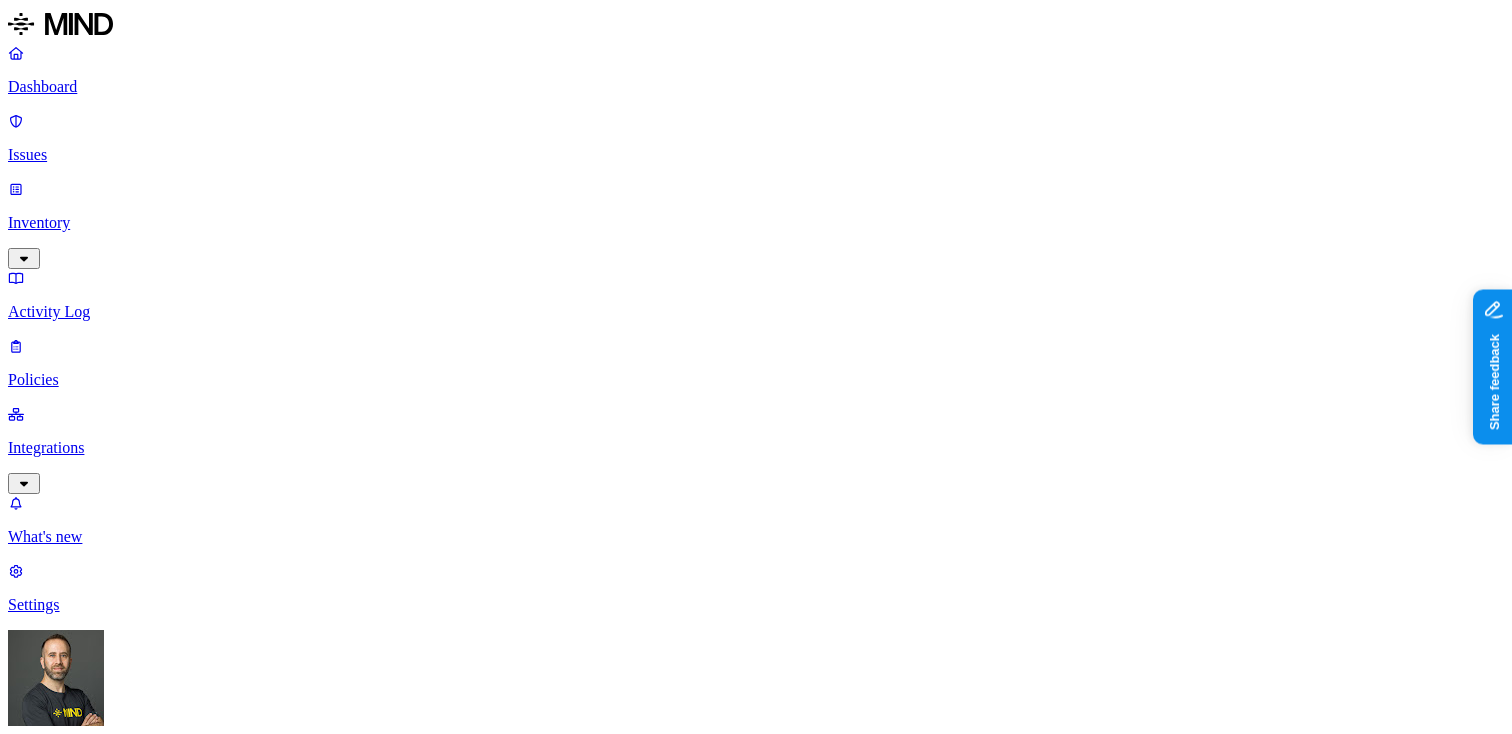 click on "Policies" at bounding box center [756, 380] 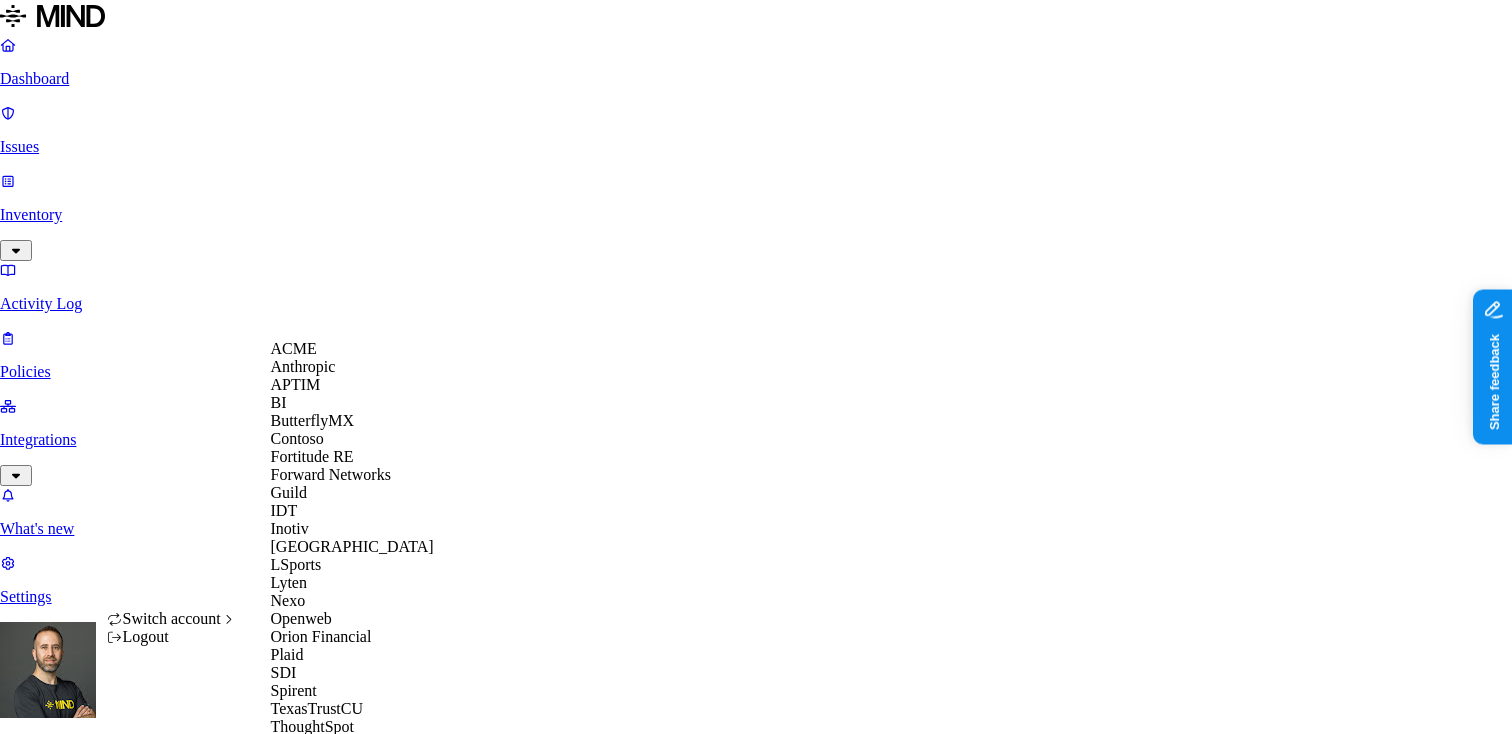 click on "ACME" at bounding box center (352, 349) 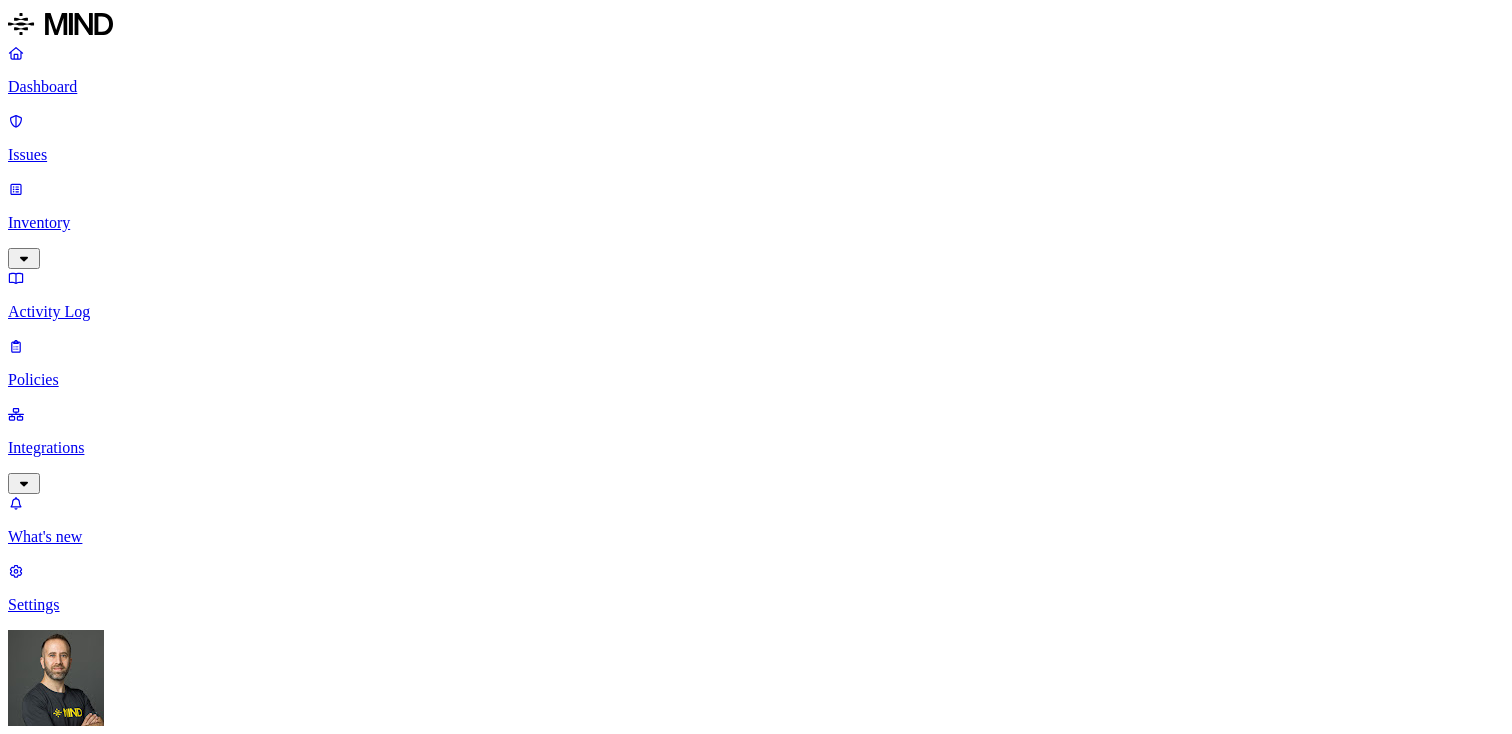 scroll, scrollTop: 0, scrollLeft: 0, axis: both 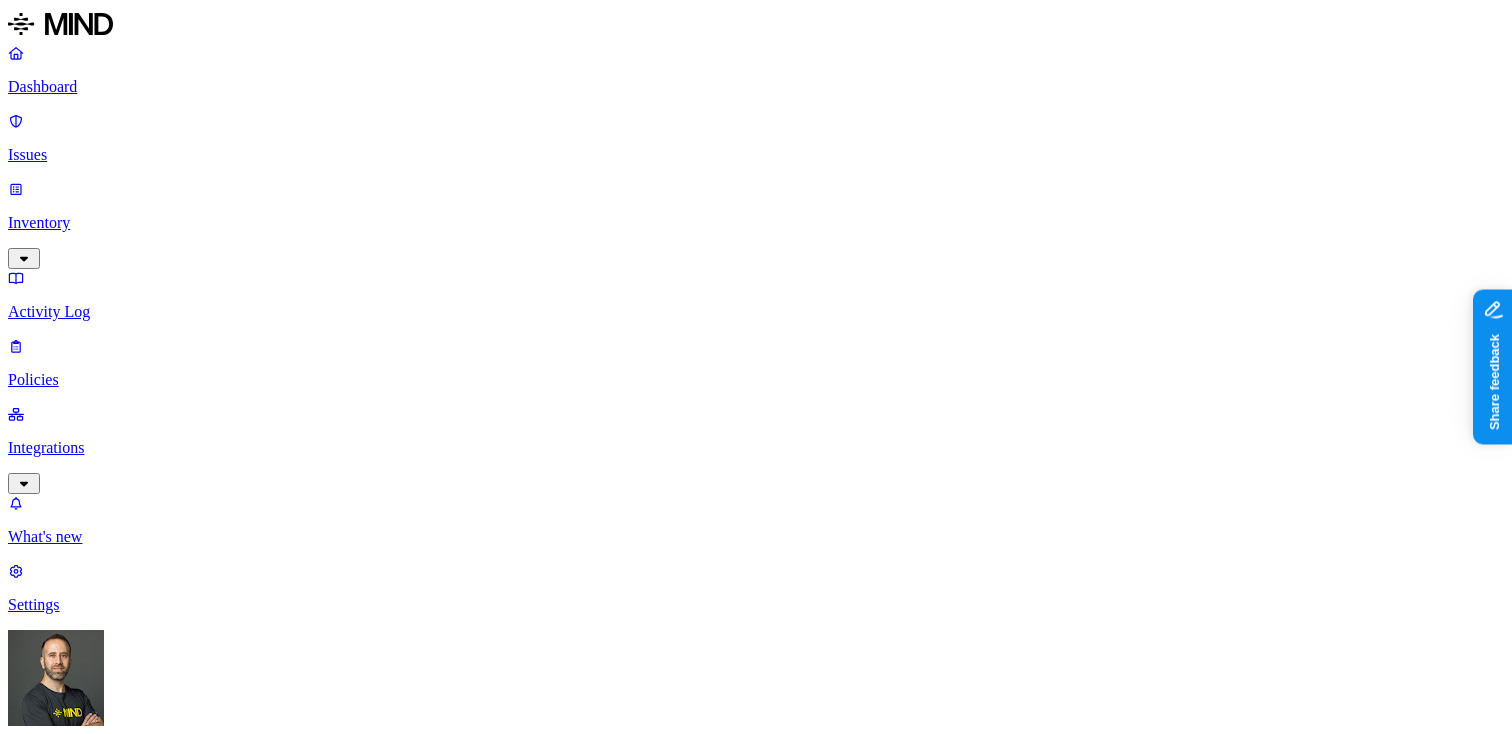 click on "Integrations" at bounding box center (756, 448) 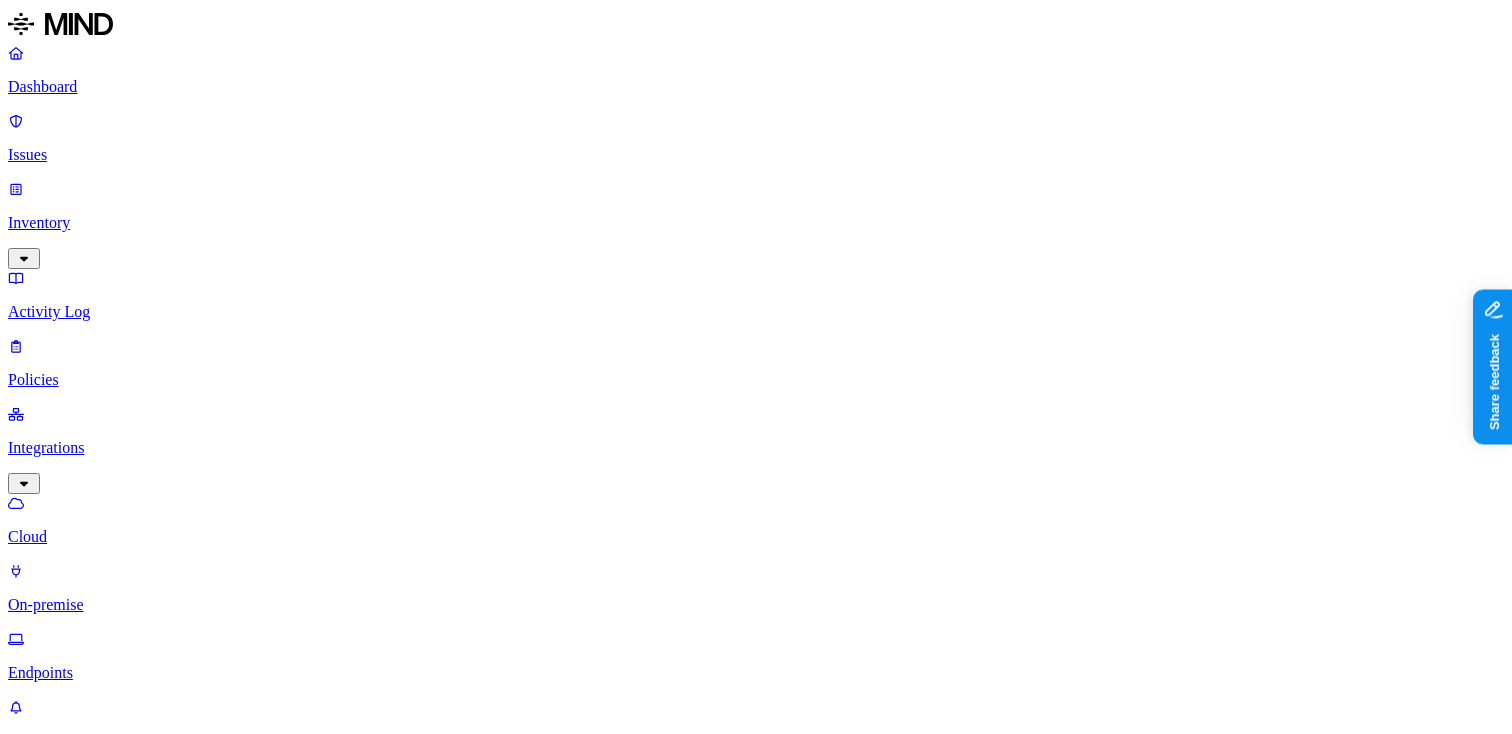 click on "Endpoints" at bounding box center (756, 673) 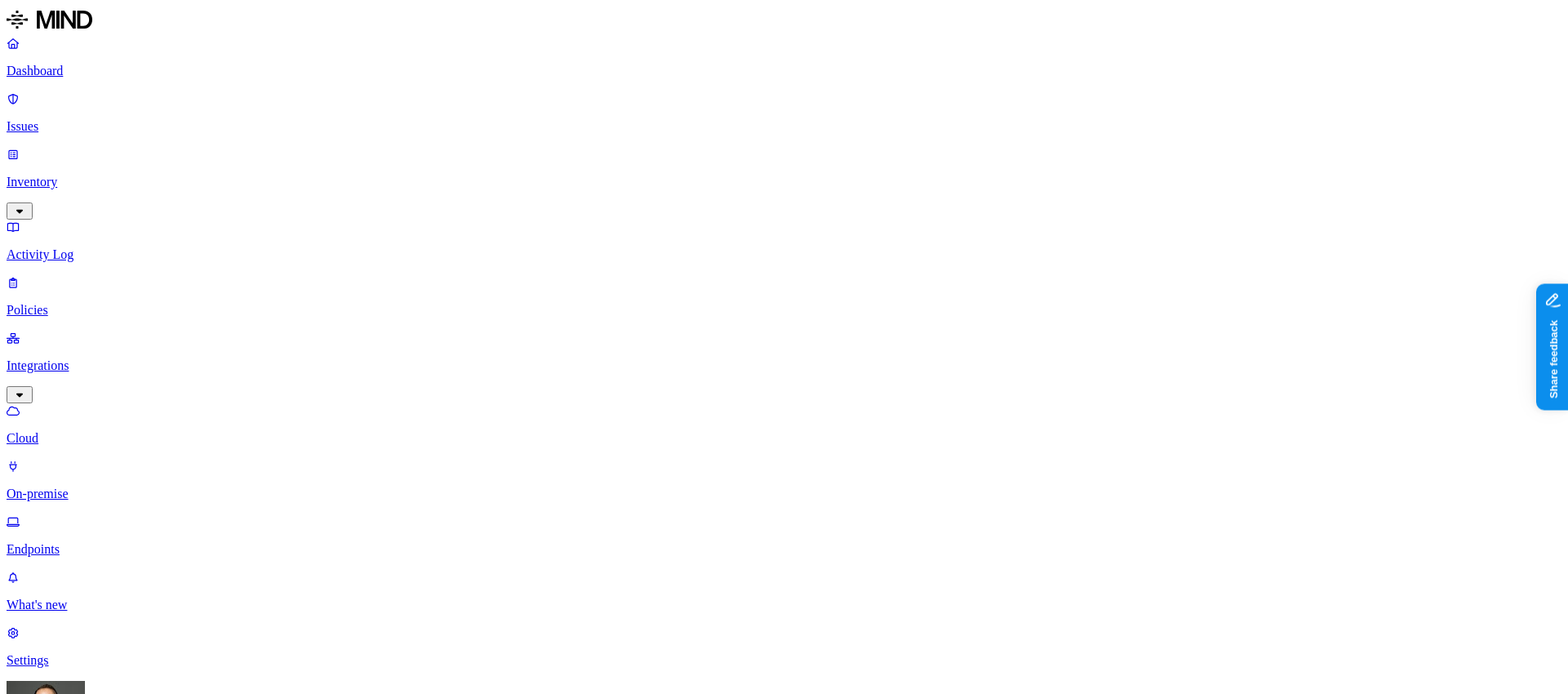 click on "Dashboard" at bounding box center [784, 71] 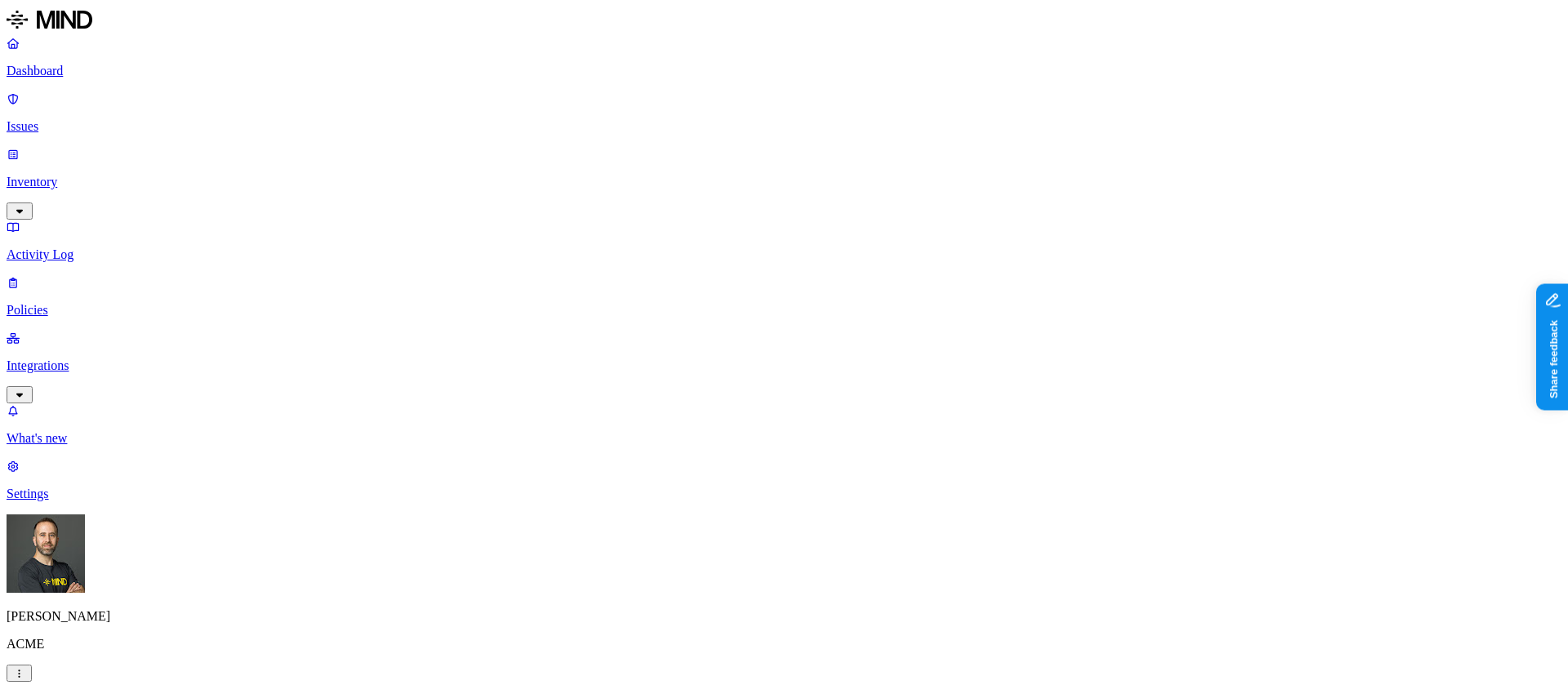 click on "Detection" at bounding box center (97, 1752) 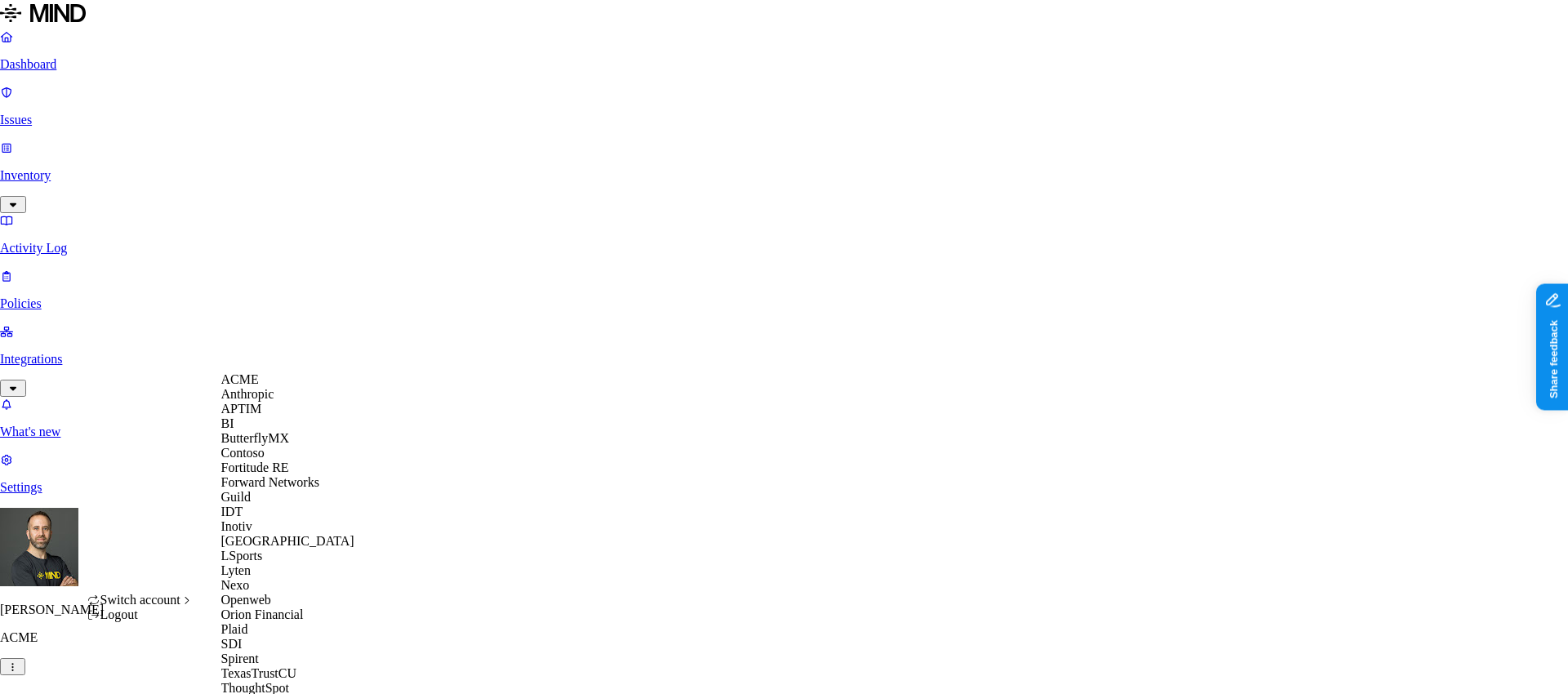 scroll, scrollTop: 457, scrollLeft: 0, axis: vertical 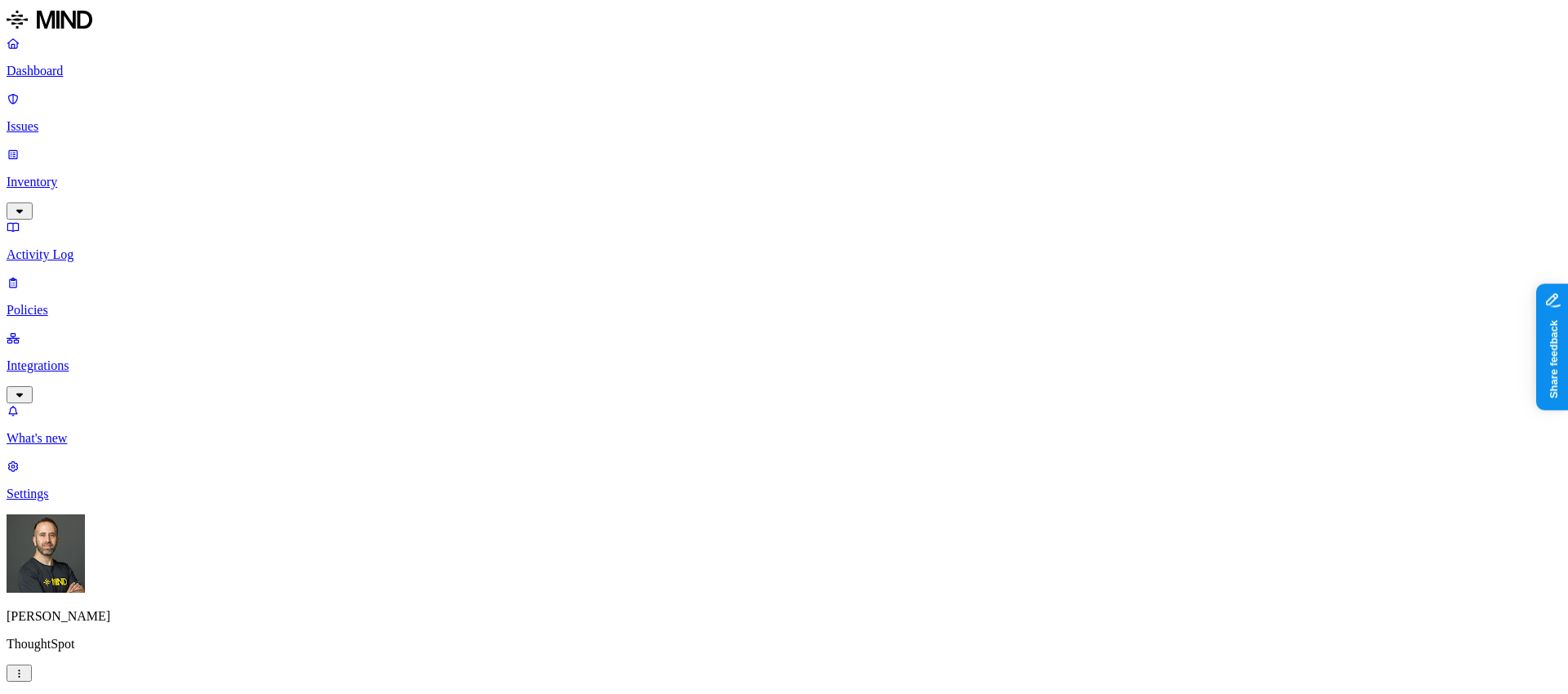 click on "54" at bounding box center [800, 1814] 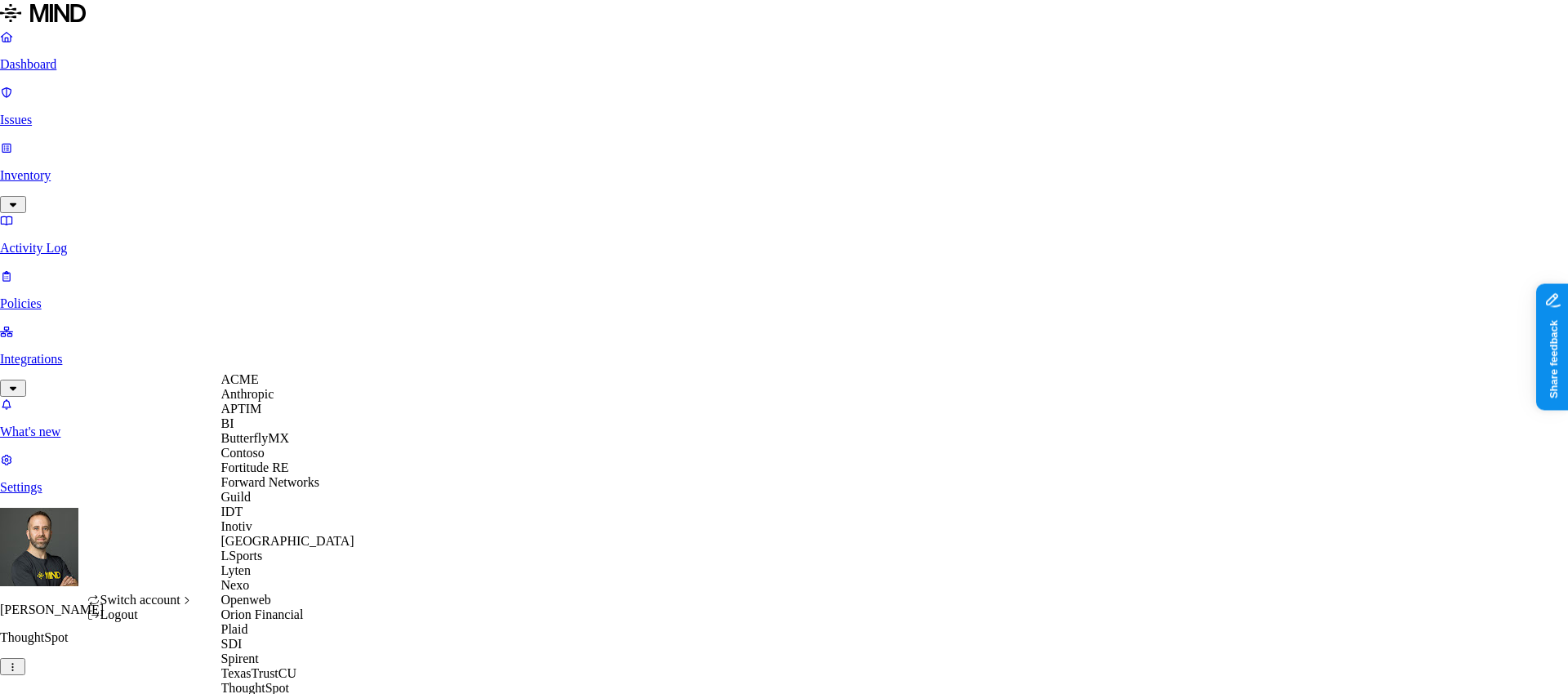 scroll, scrollTop: 457, scrollLeft: 0, axis: vertical 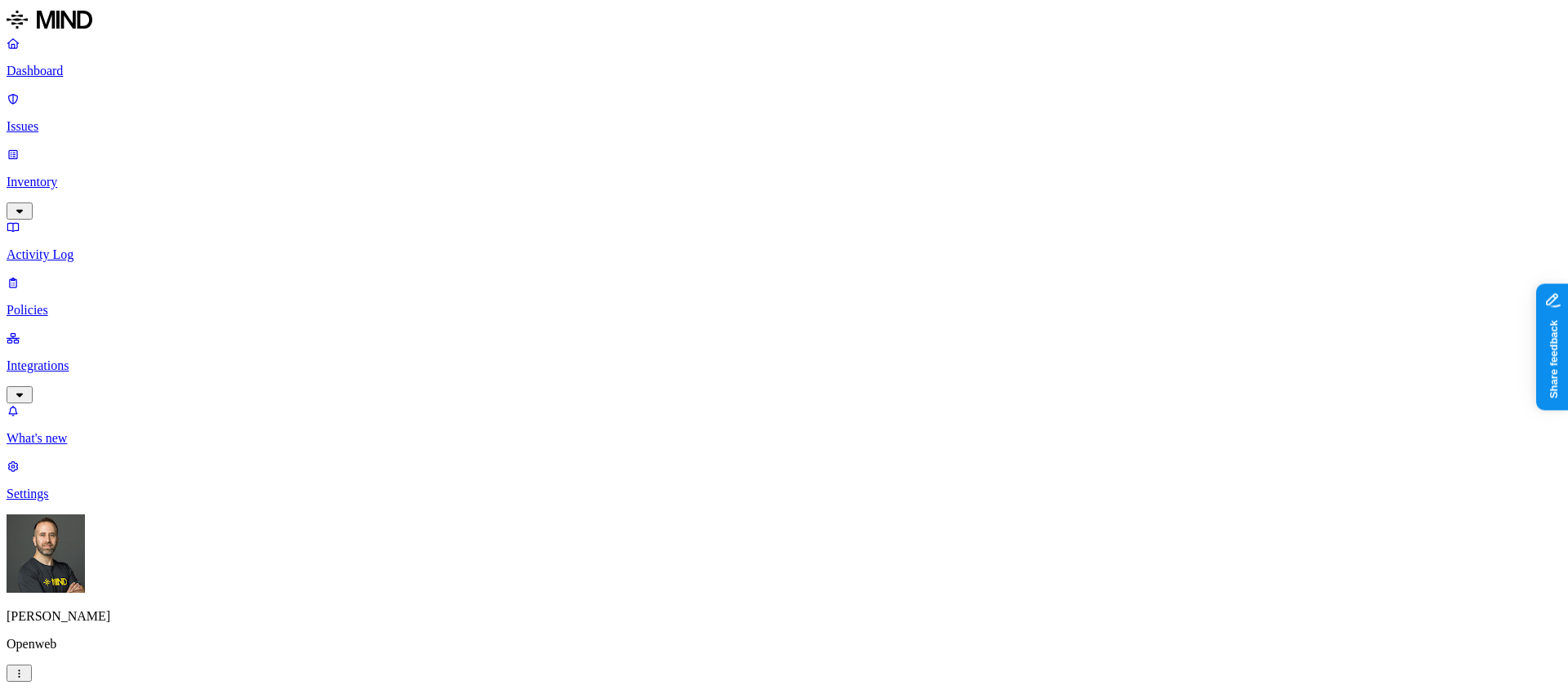 click on "Inventory" at bounding box center [784, 182] 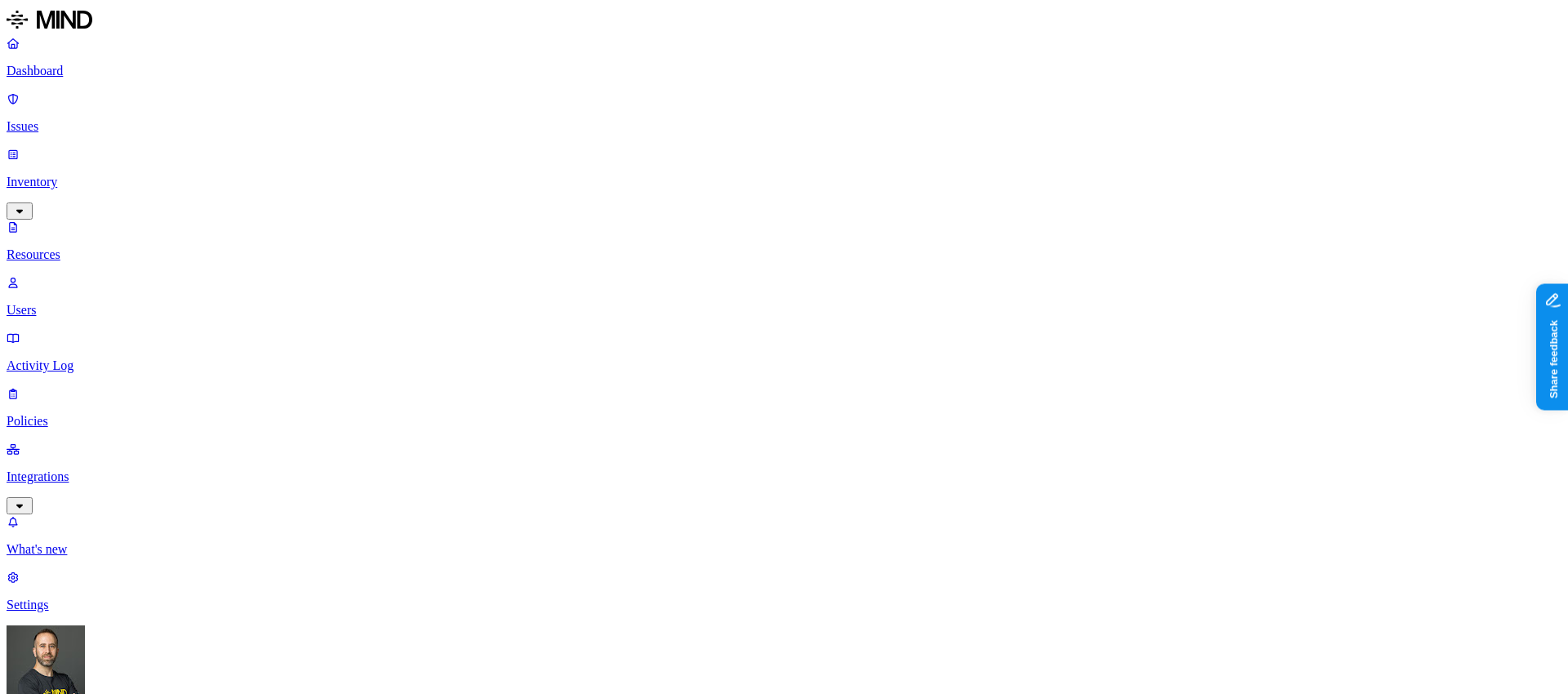 click on "Kind" at bounding box center (30, 873) 